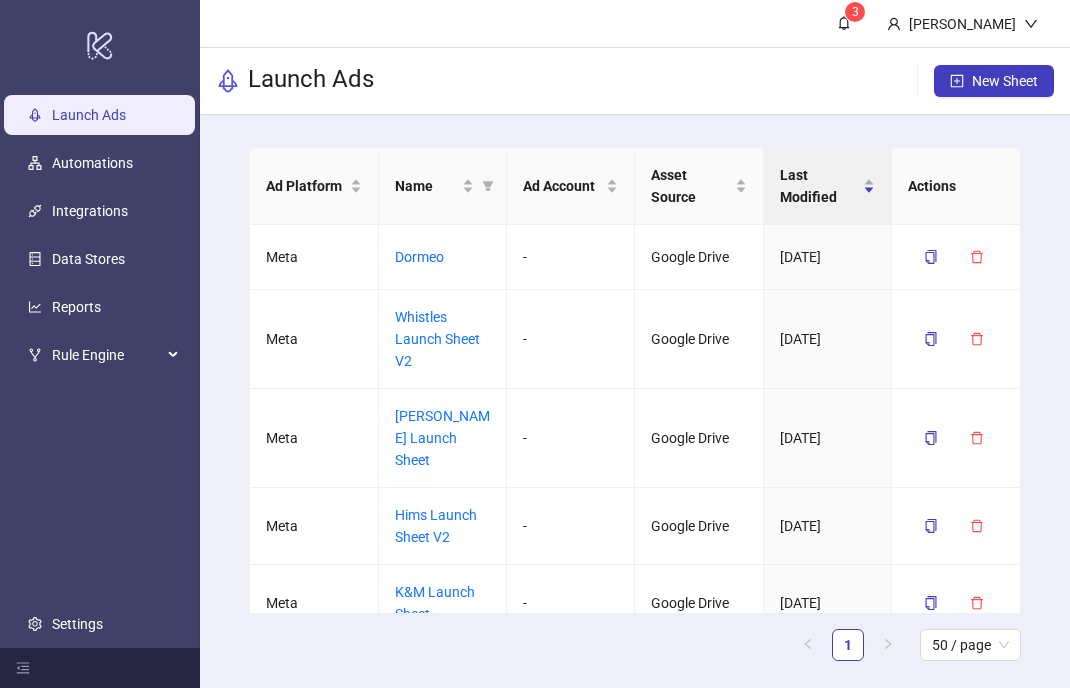 scroll, scrollTop: 0, scrollLeft: 0, axis: both 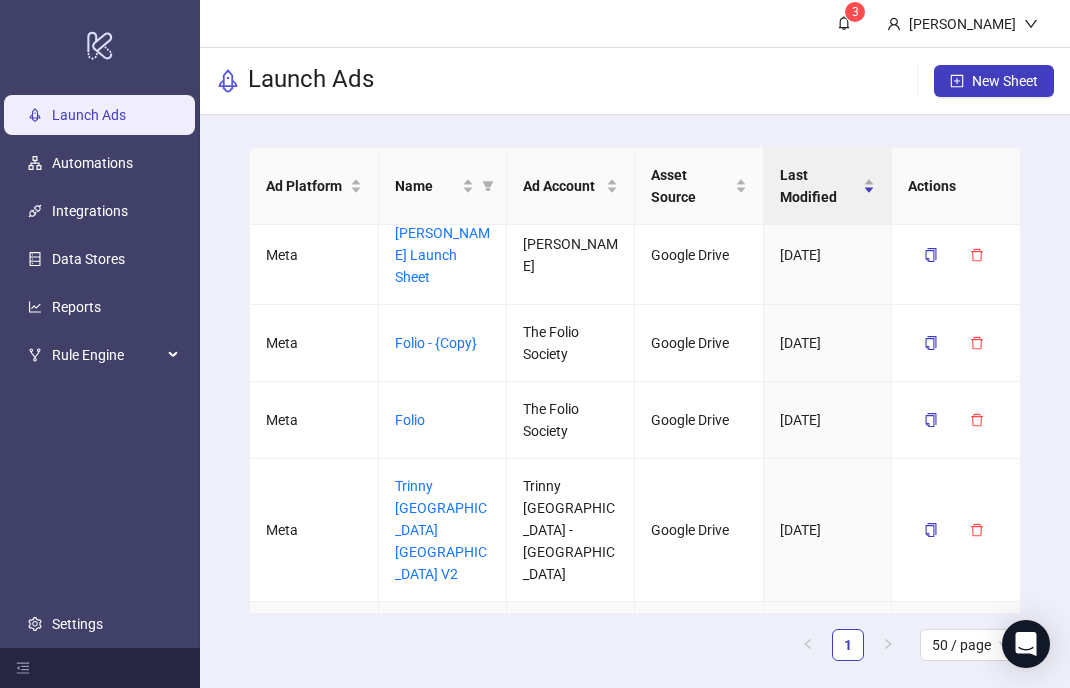 click on "[PERSON_NAME] Launch Sheet" at bounding box center [442, 651] 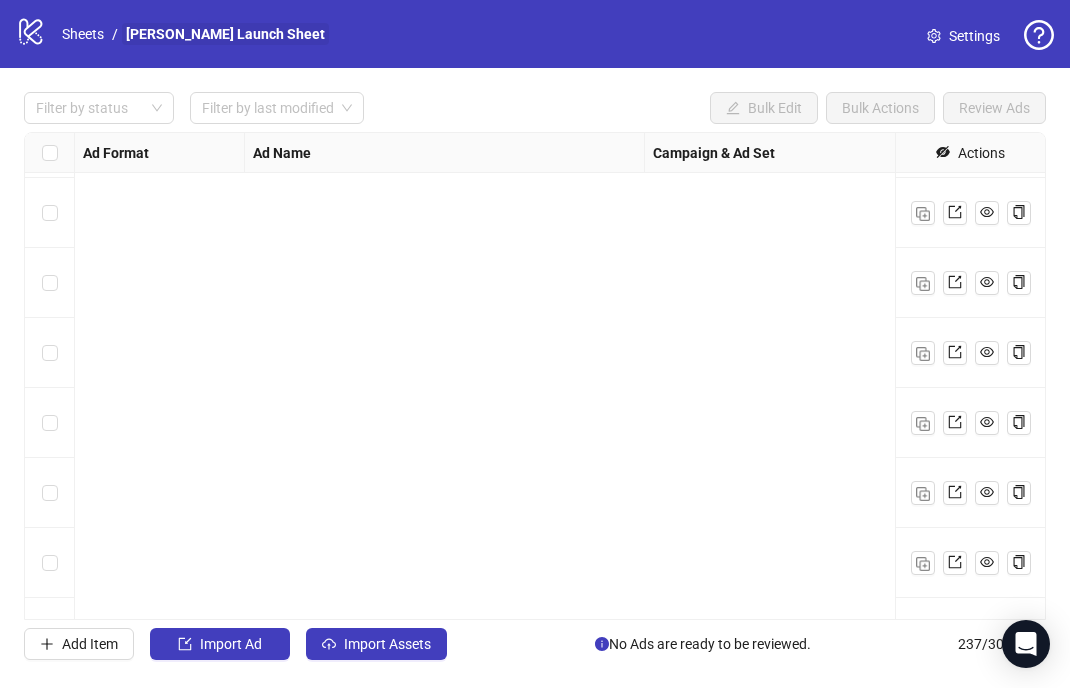 scroll, scrollTop: 1471, scrollLeft: 0, axis: vertical 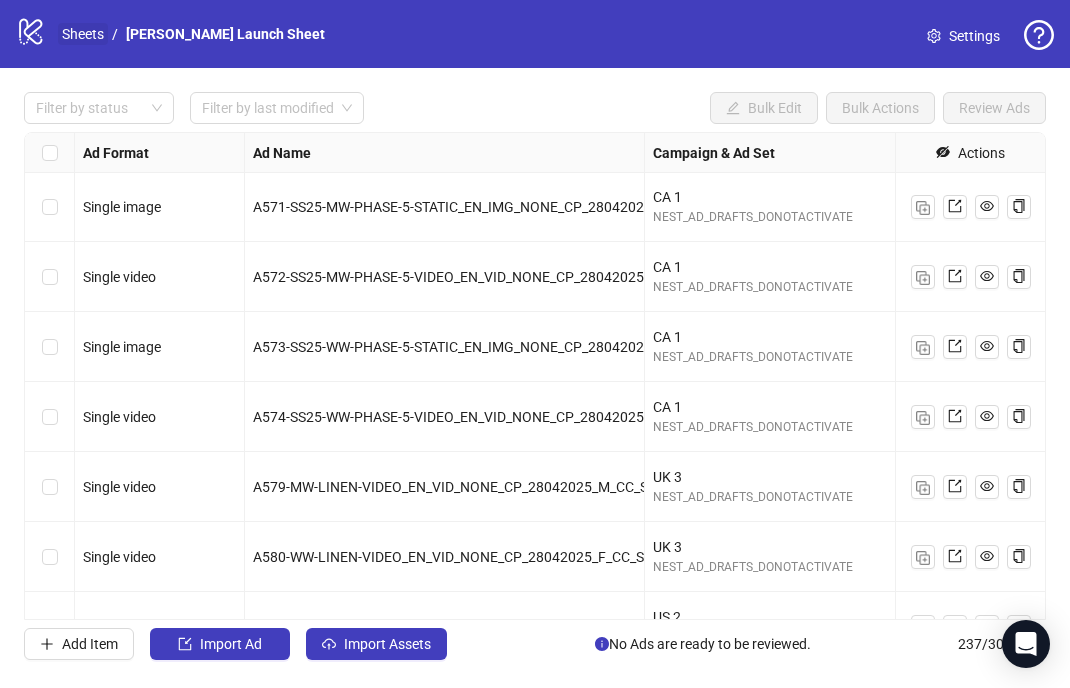 click on "Sheets" at bounding box center [83, 34] 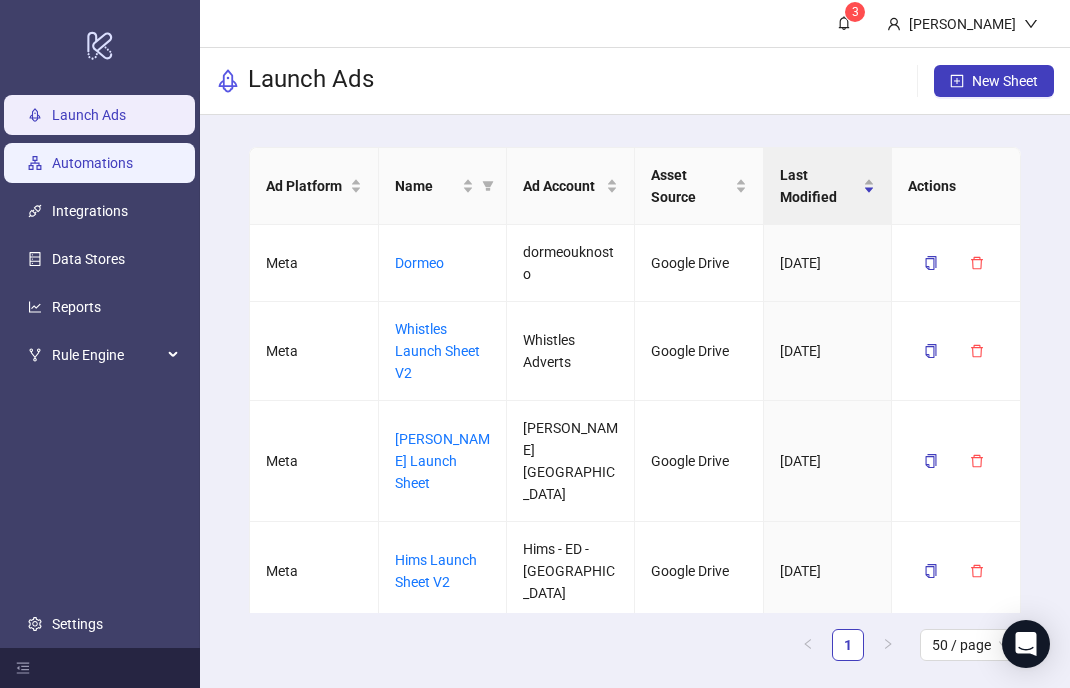 click on "Automations" at bounding box center [92, 163] 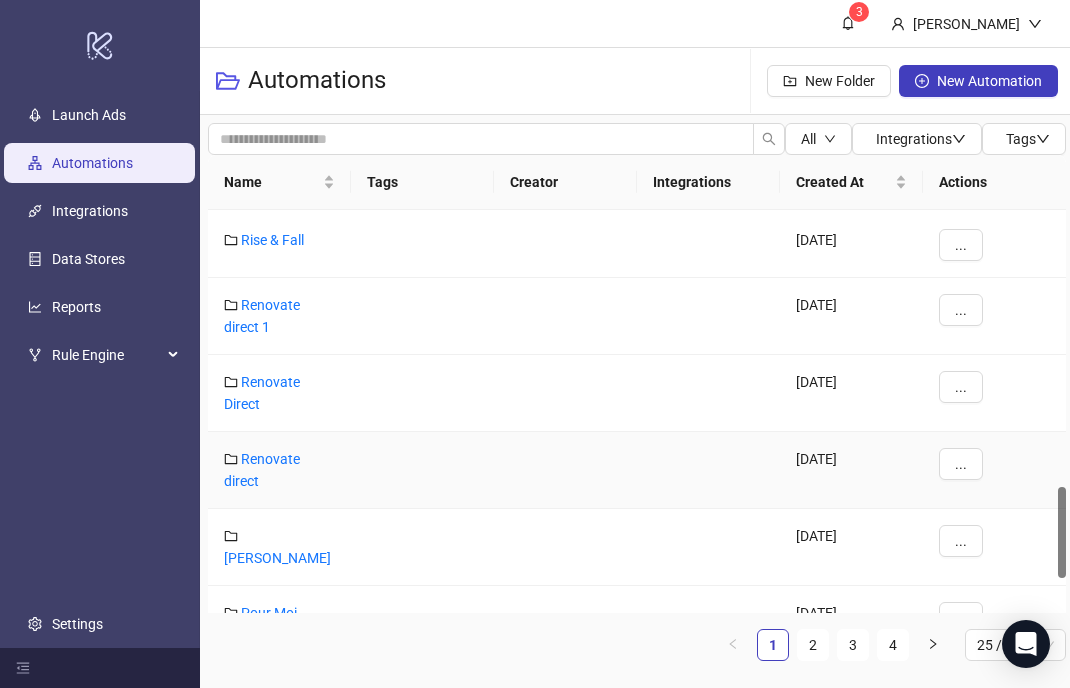 scroll, scrollTop: 1222, scrollLeft: 0, axis: vertical 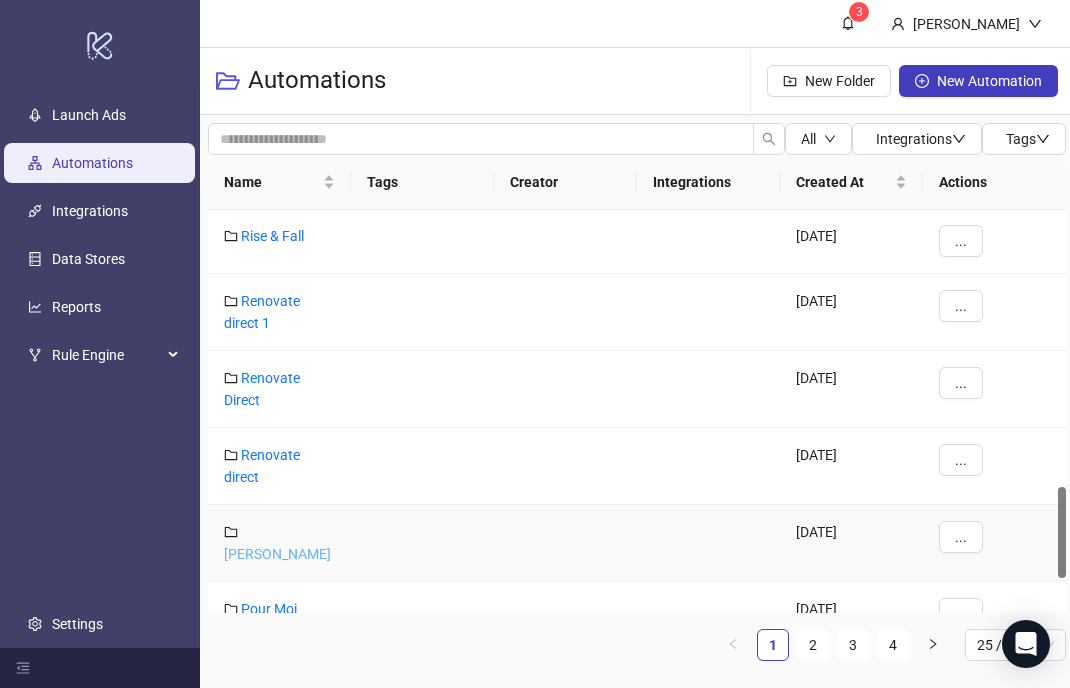 click on "[PERSON_NAME]" at bounding box center (277, 554) 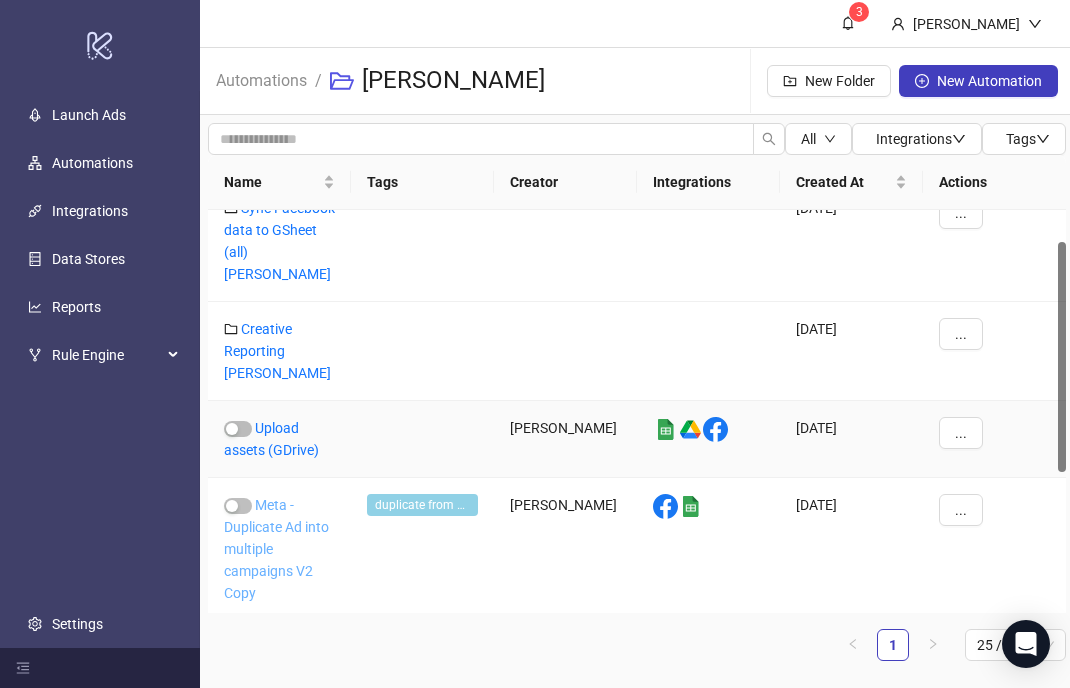 scroll, scrollTop: 56, scrollLeft: 0, axis: vertical 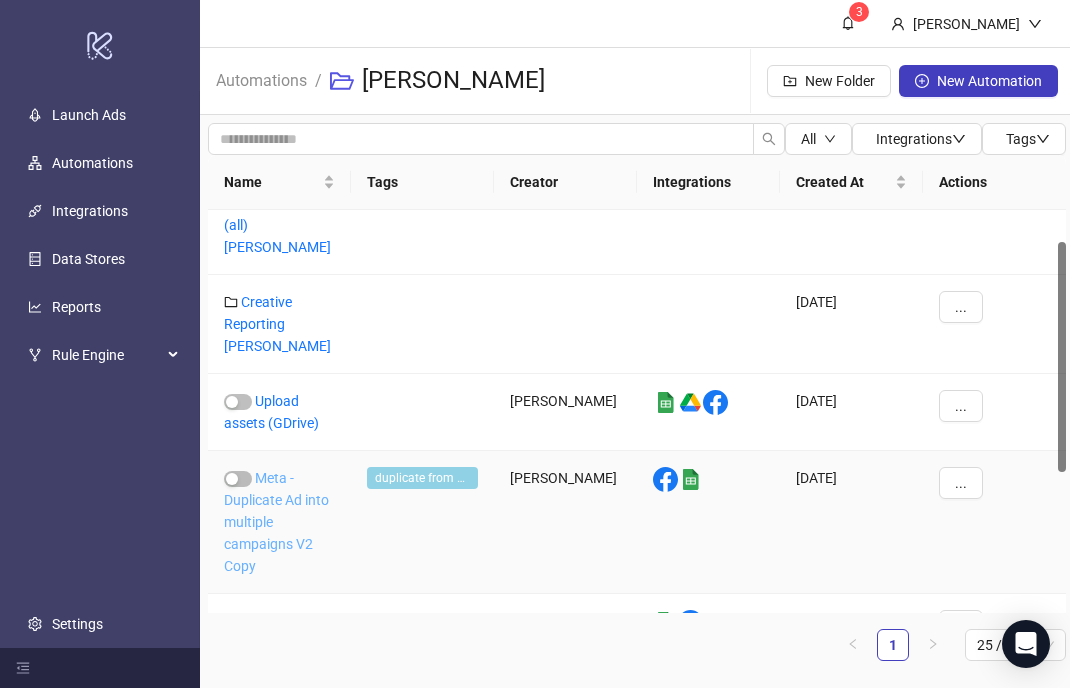 click on "Meta - Duplicate Ad into multiple campaigns V2 Copy" at bounding box center (276, 522) 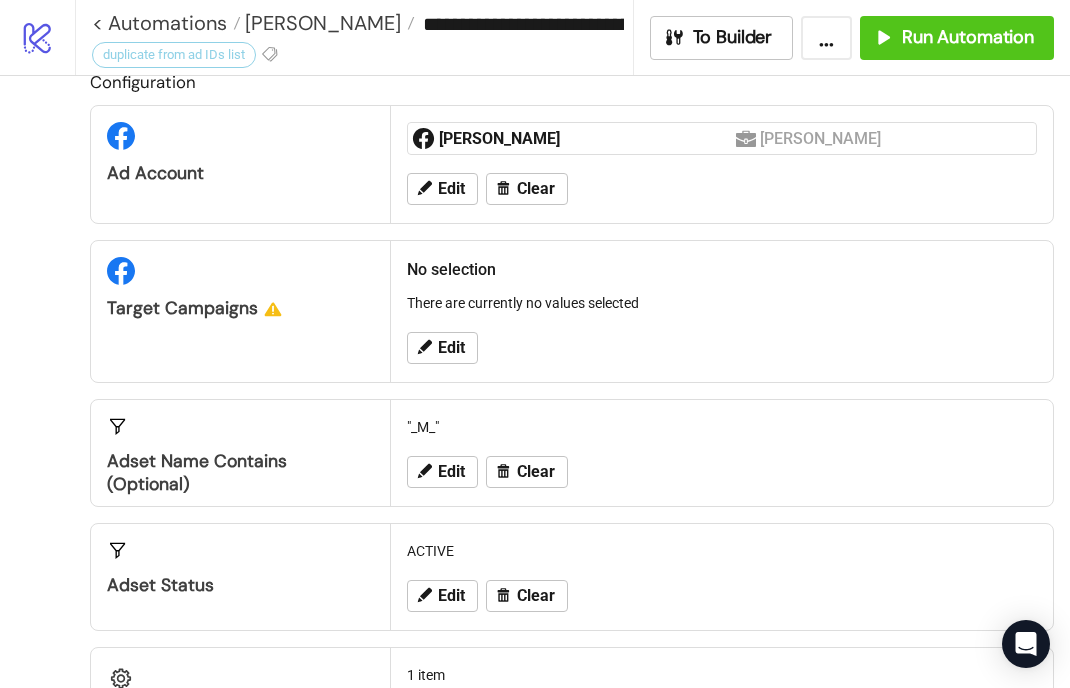 scroll, scrollTop: 0, scrollLeft: 0, axis: both 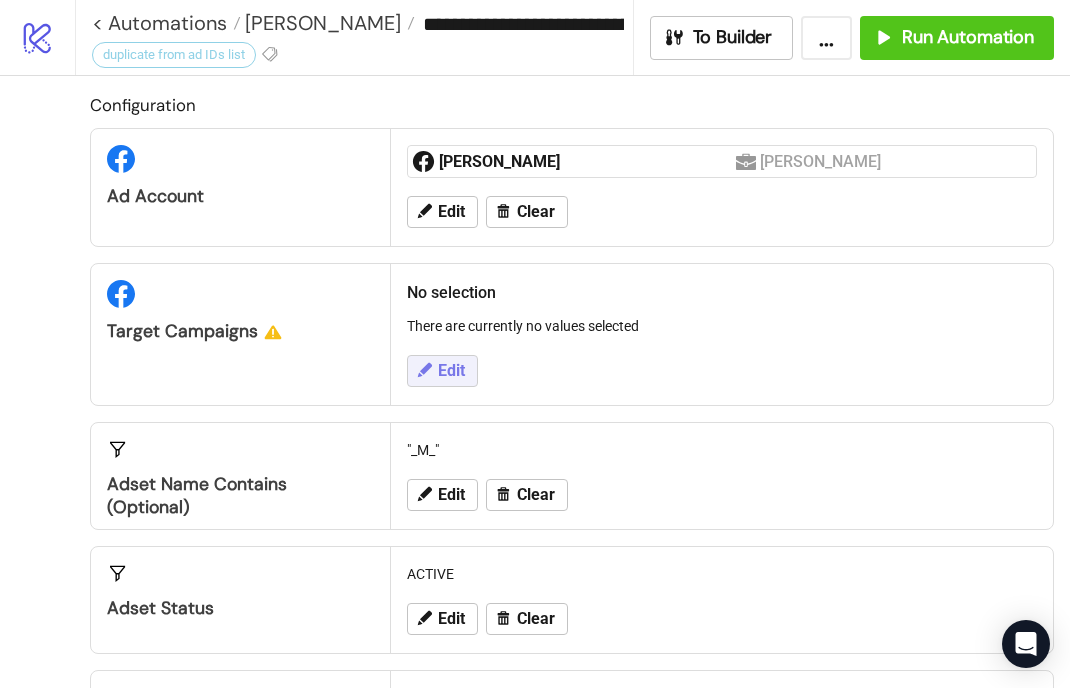 click 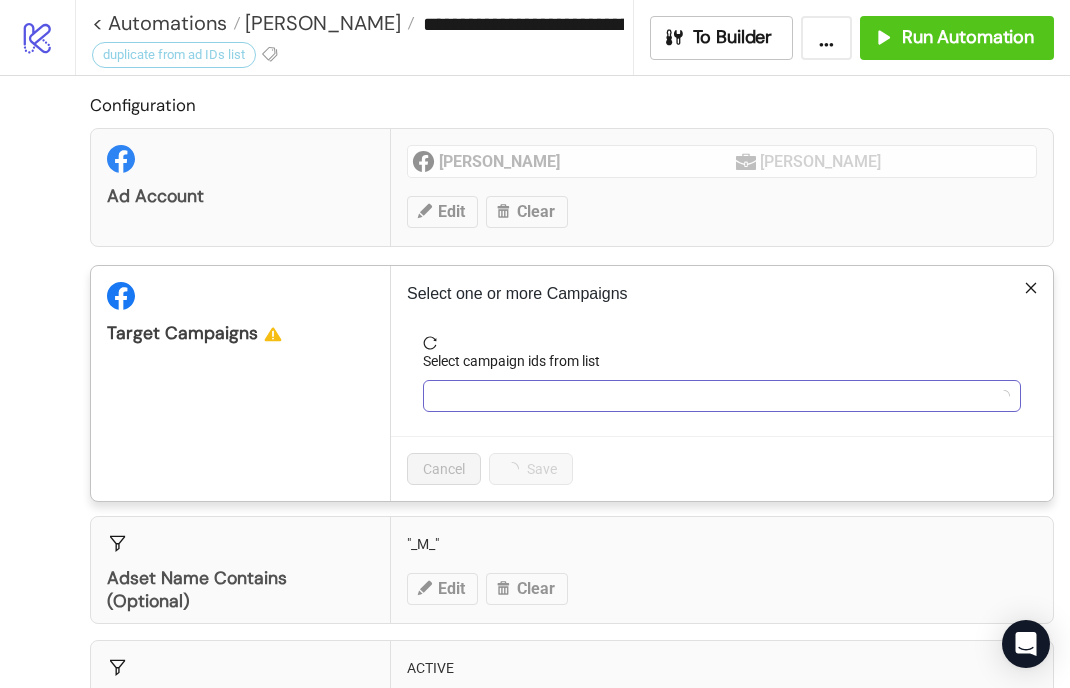 click at bounding box center [711, 396] 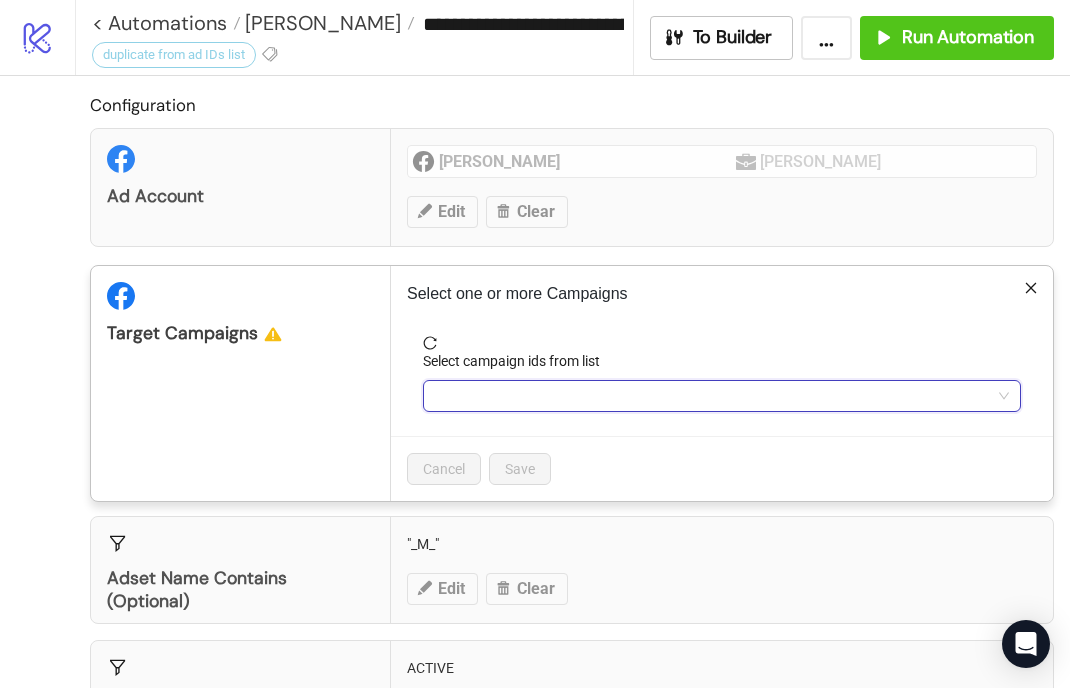 paste on "**********" 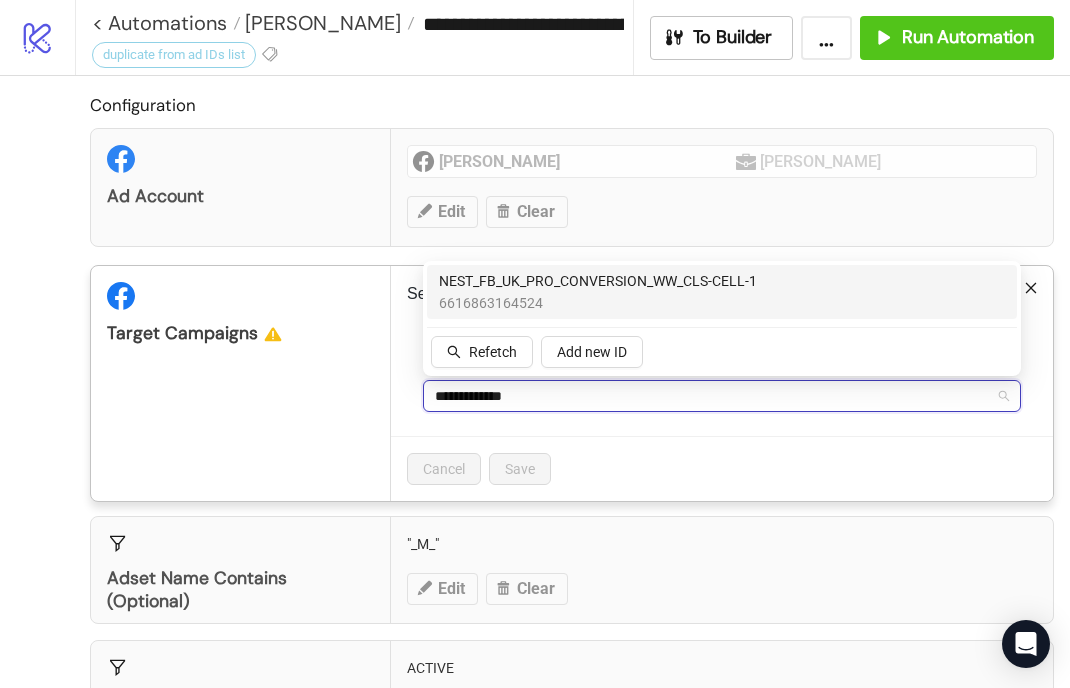 click on "NEST_FB_UK_PRO_CONVERSION_WW_CLS-CELL-1" at bounding box center (598, 281) 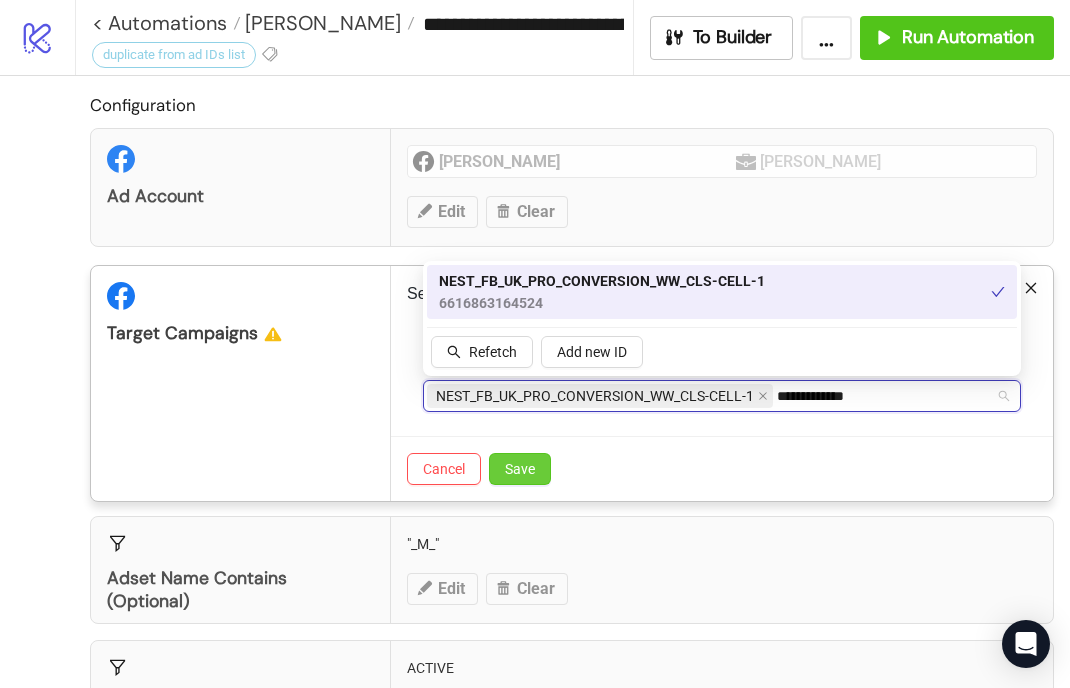 type 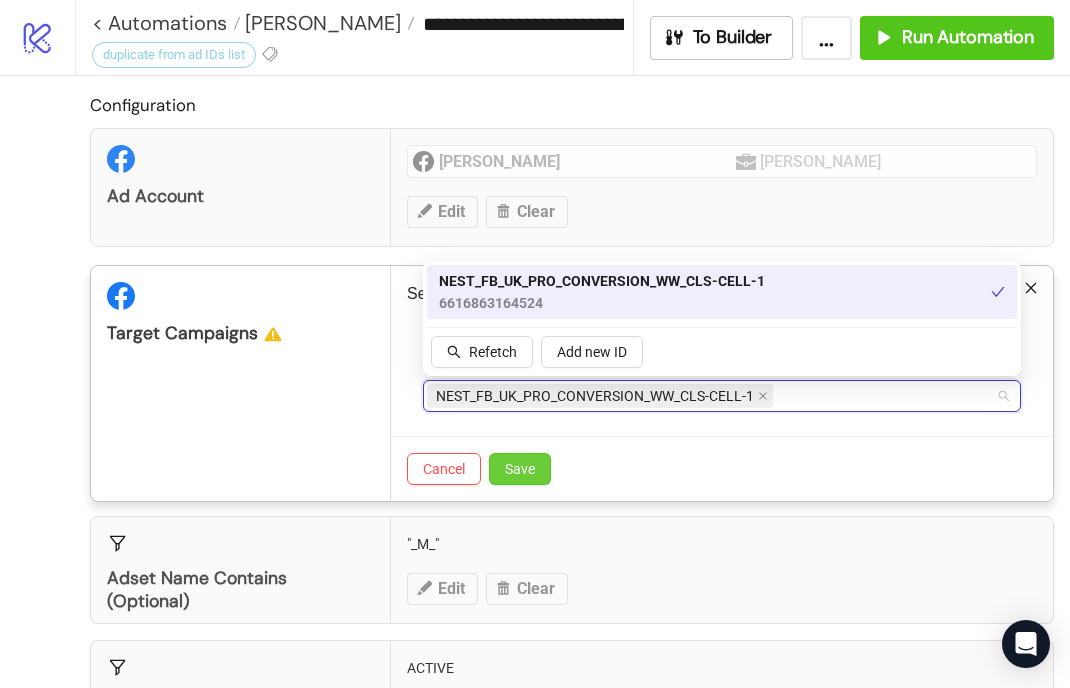 click on "Save" at bounding box center (520, 469) 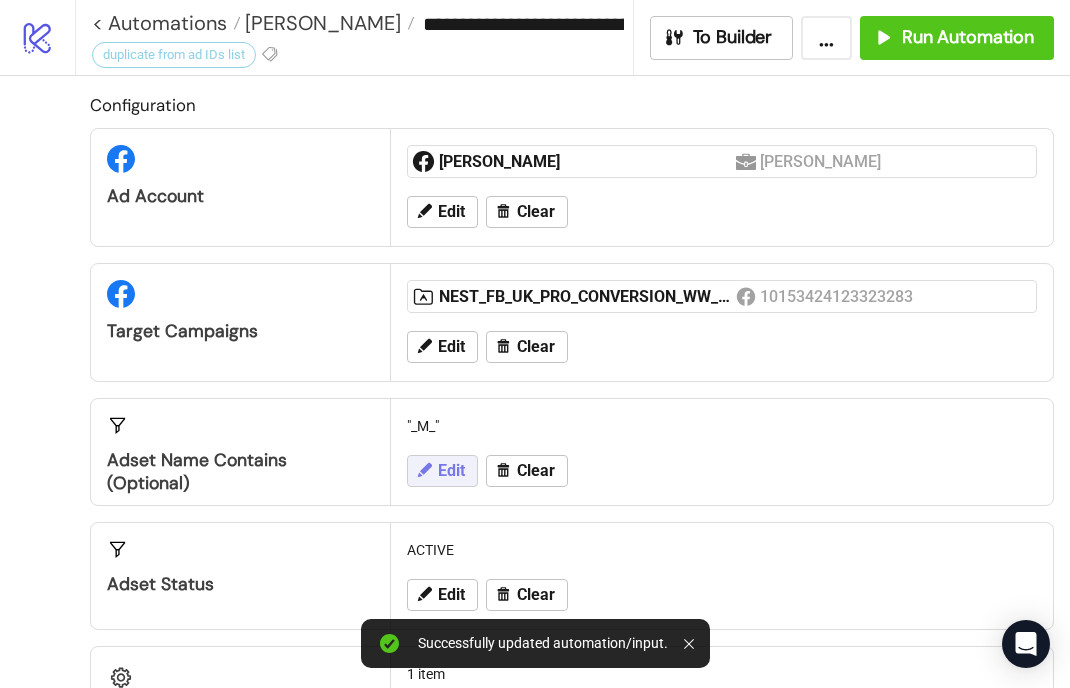 click on "Edit" at bounding box center (451, 471) 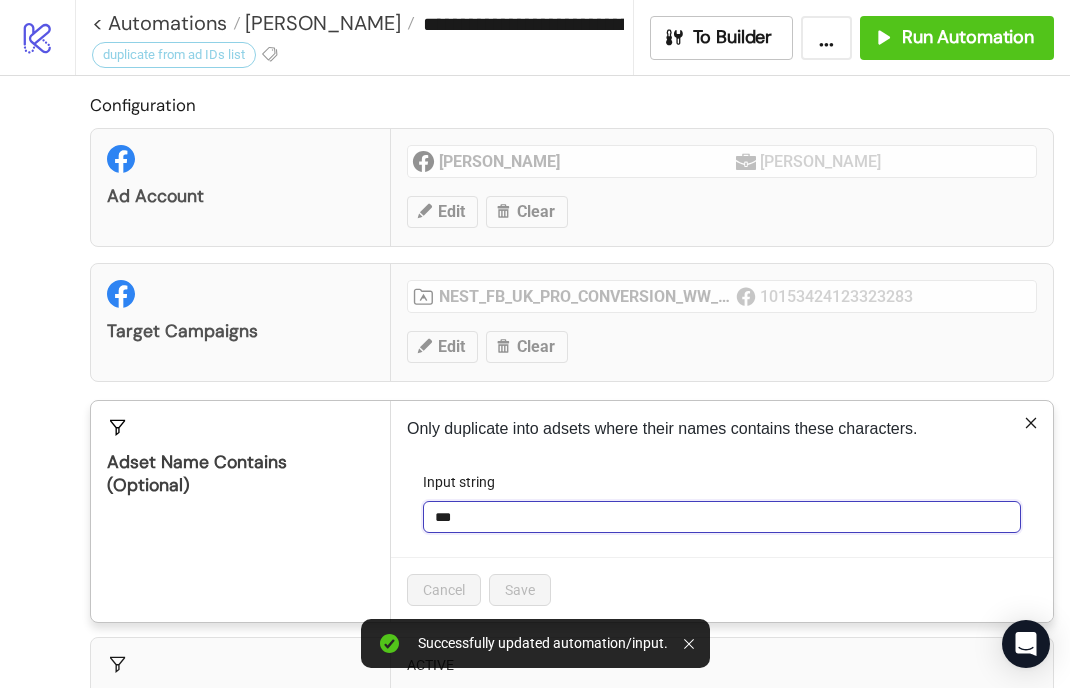 drag, startPoint x: 483, startPoint y: 521, endPoint x: 416, endPoint y: 521, distance: 67 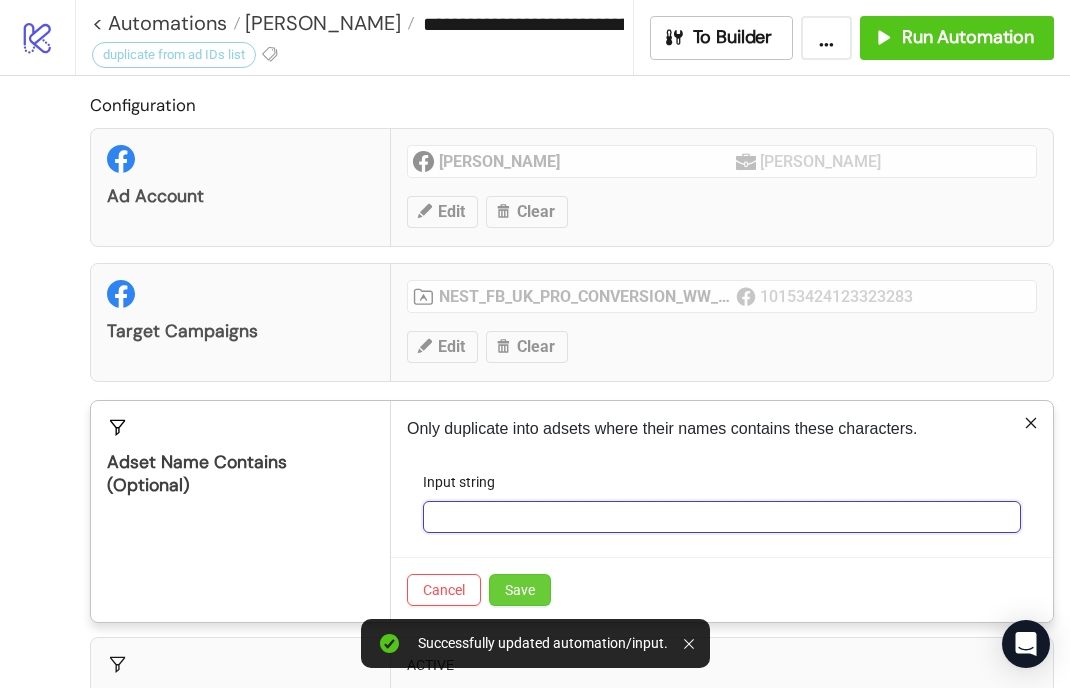 type 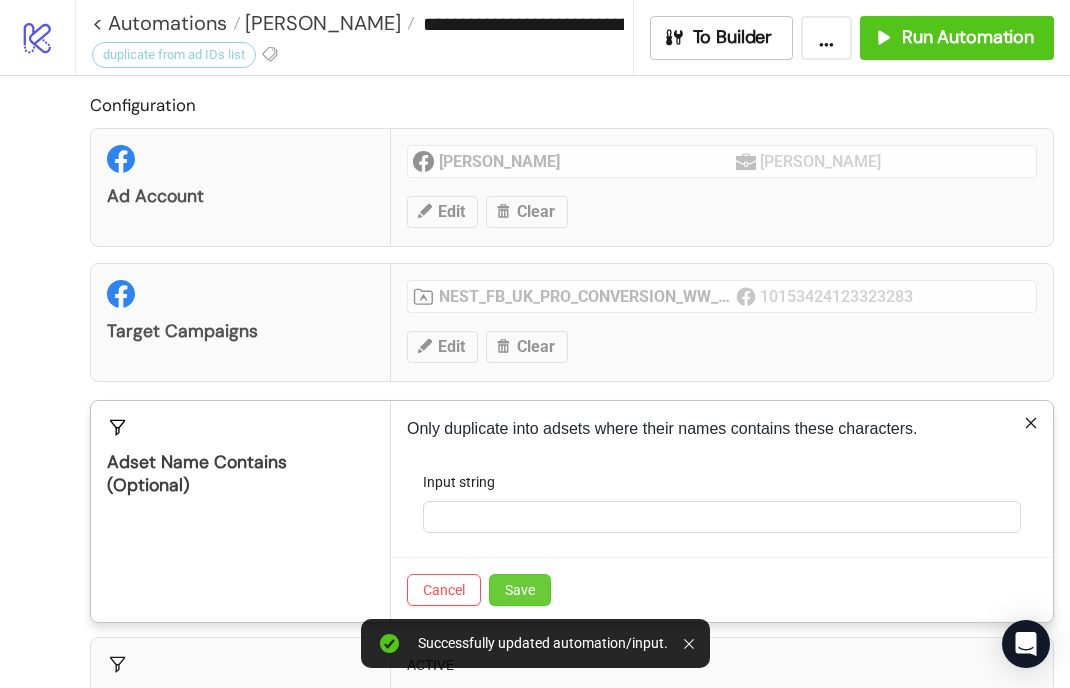 click on "Save" at bounding box center (520, 590) 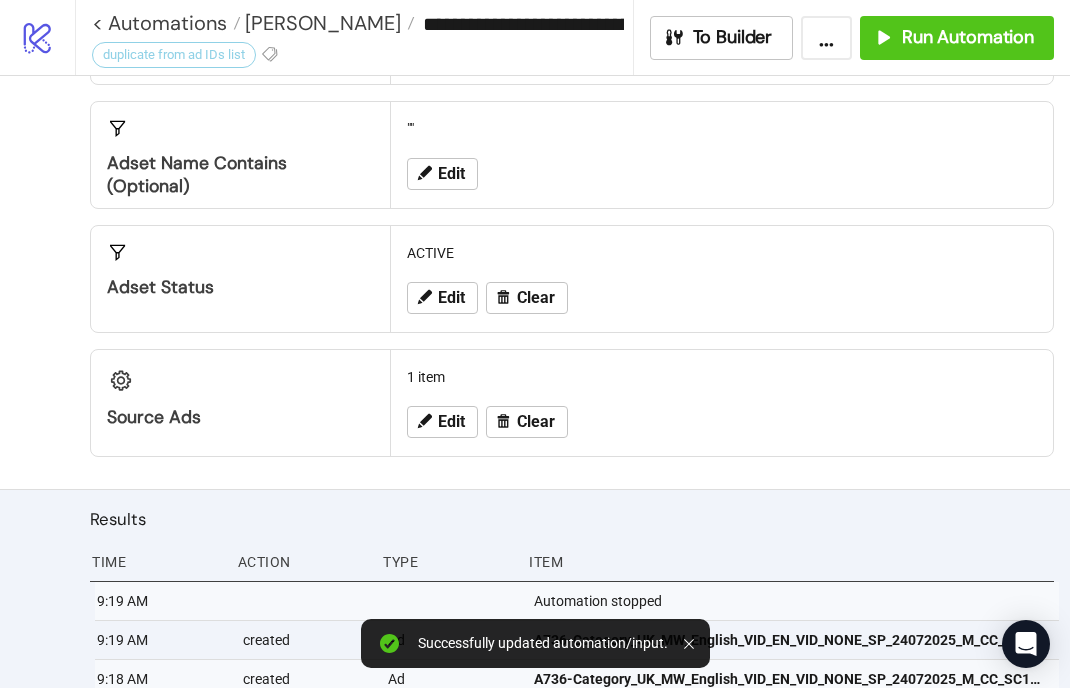 scroll, scrollTop: 301, scrollLeft: 0, axis: vertical 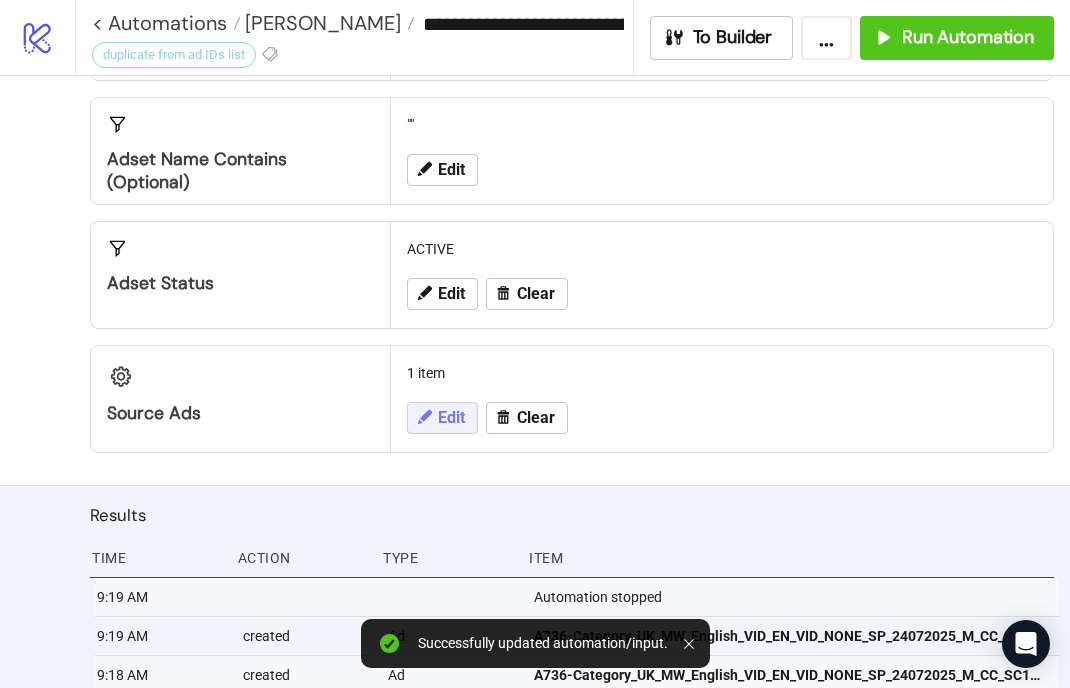 click on "Edit" at bounding box center [451, 418] 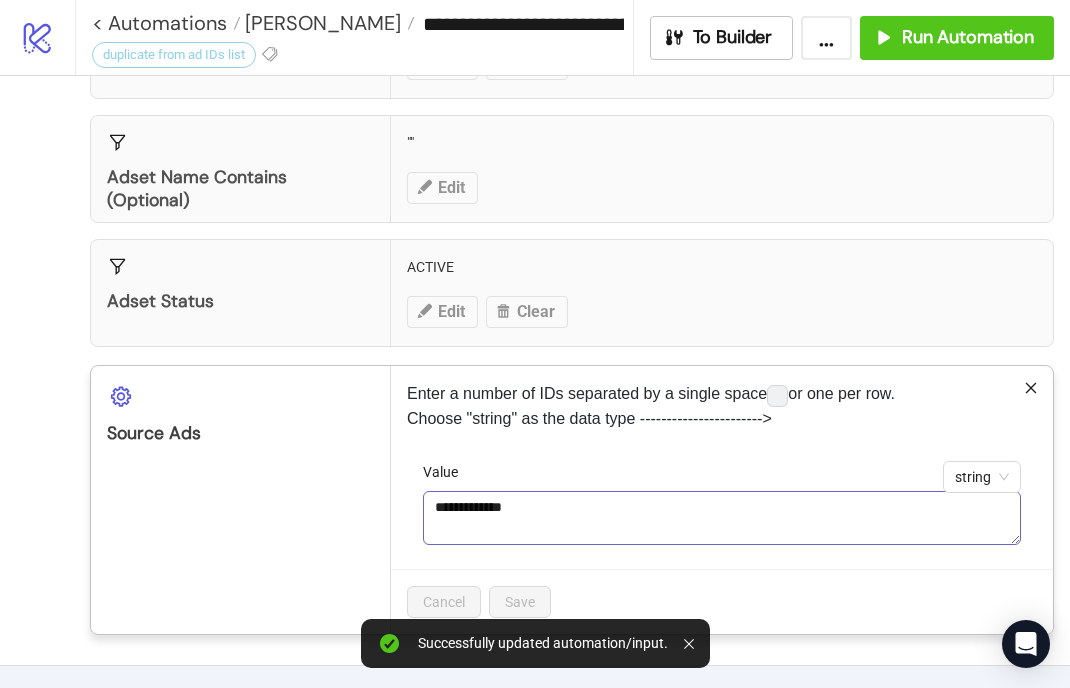 scroll, scrollTop: 306, scrollLeft: 0, axis: vertical 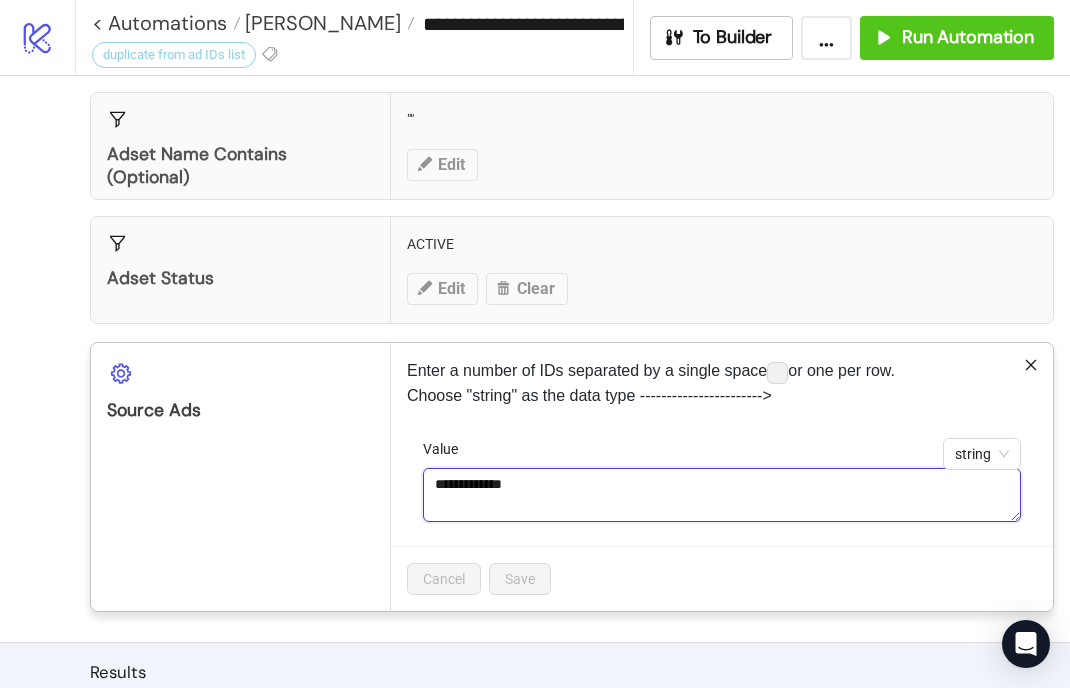 drag, startPoint x: 516, startPoint y: 494, endPoint x: 411, endPoint y: 482, distance: 105.68349 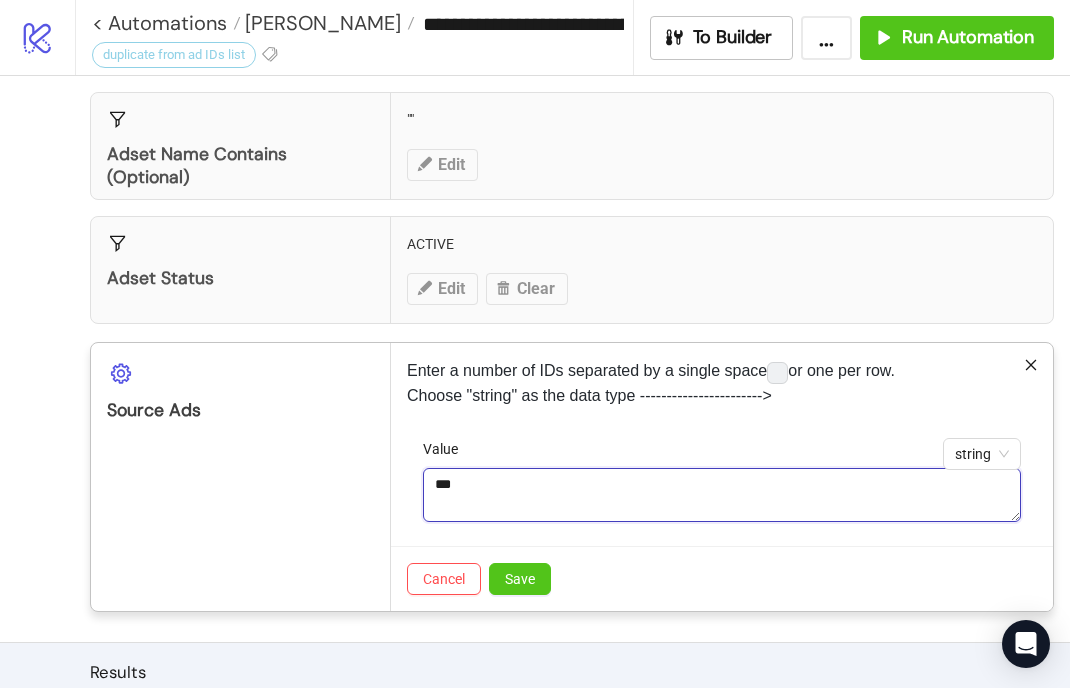 drag, startPoint x: 509, startPoint y: 477, endPoint x: 410, endPoint y: 476, distance: 99.00505 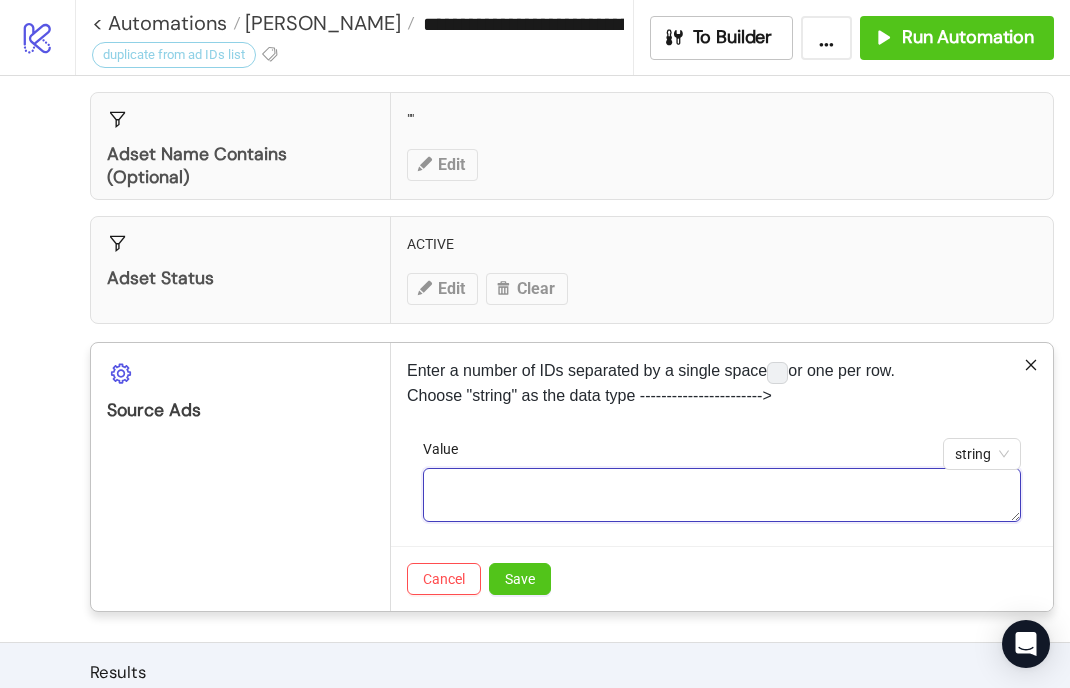 paste on "**********" 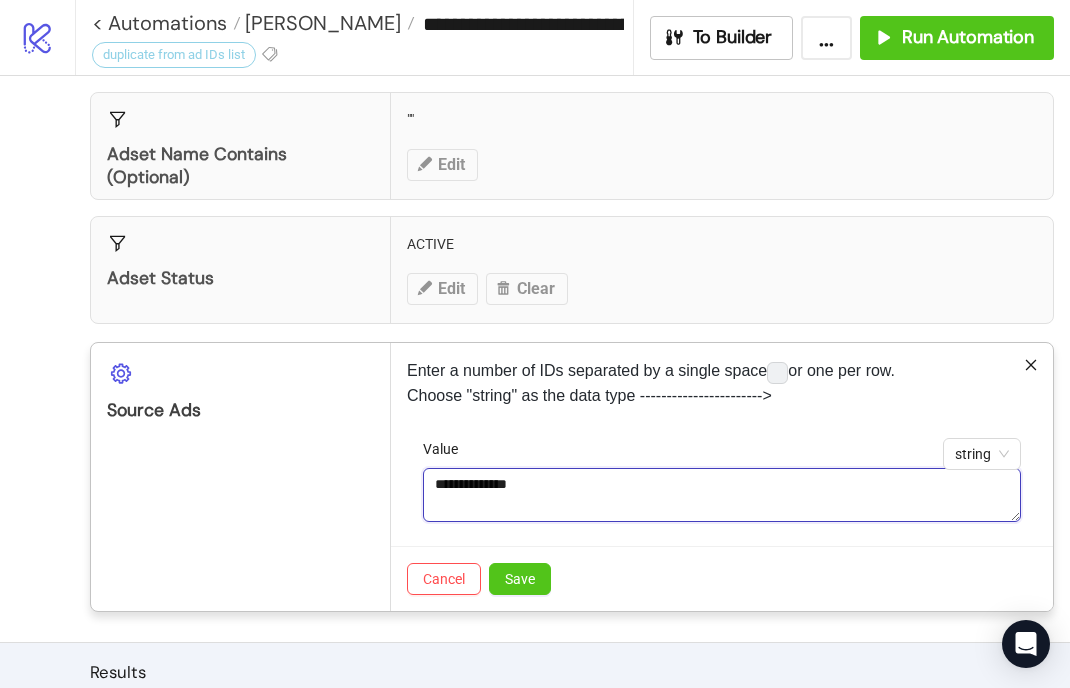 paste on "**********" 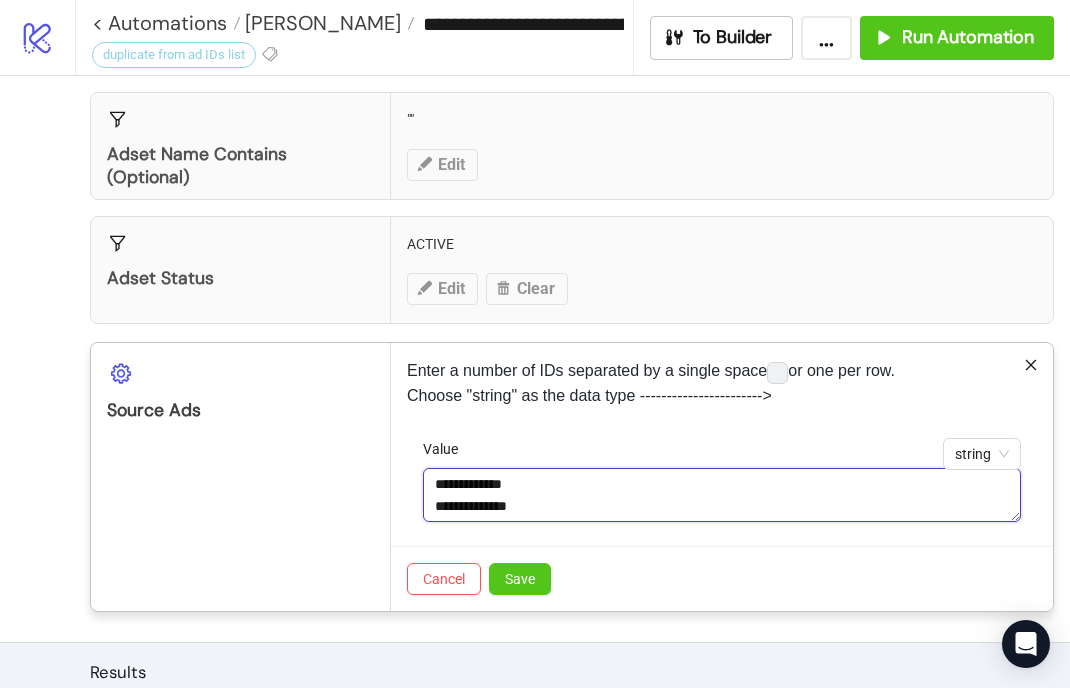 scroll, scrollTop: 15, scrollLeft: 0, axis: vertical 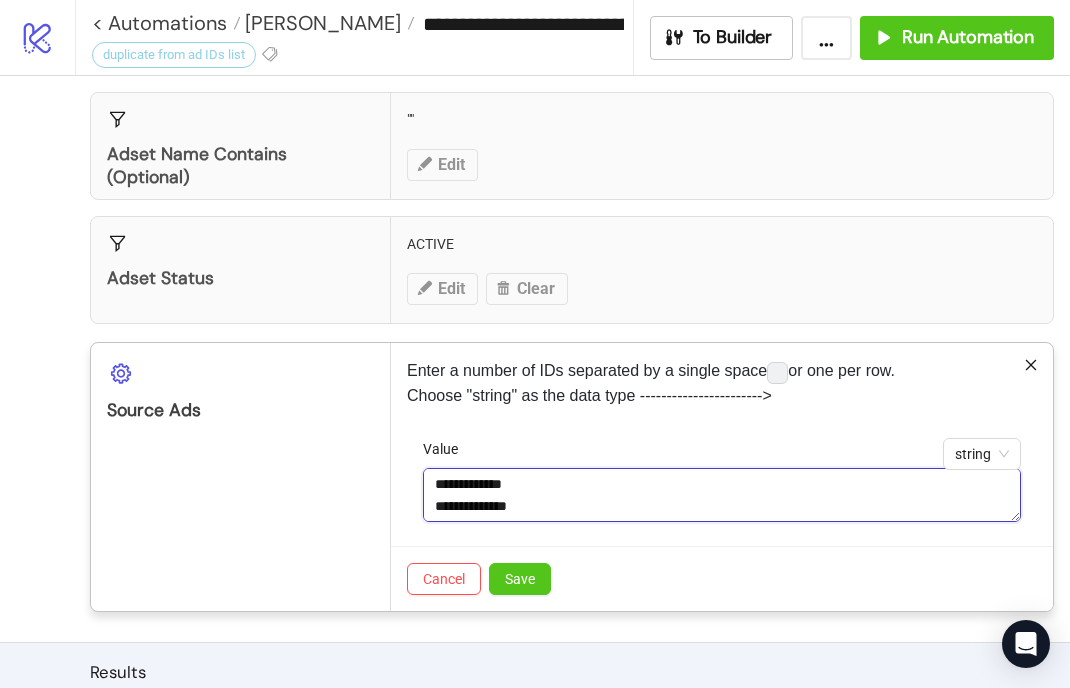 paste on "**********" 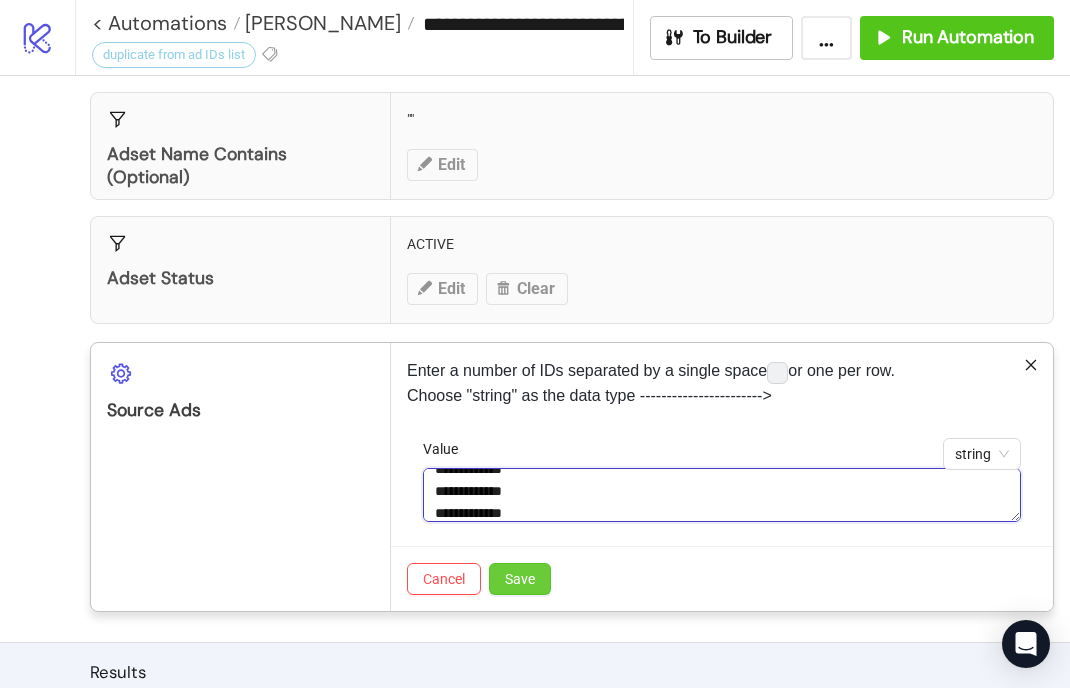 type on "**********" 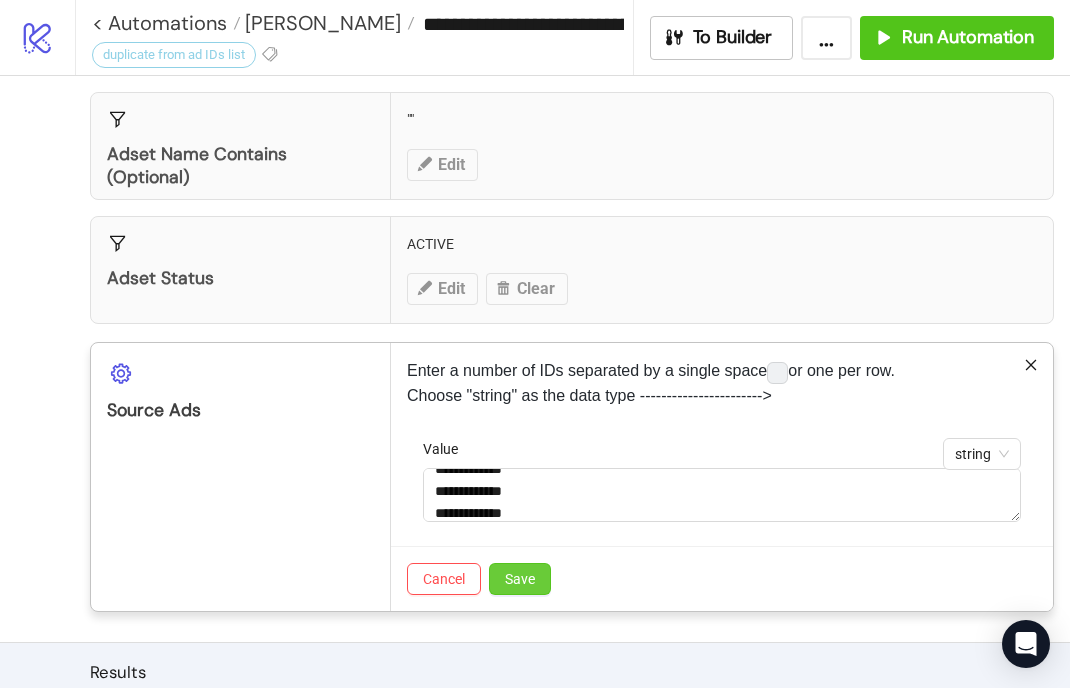 click on "Save" at bounding box center [520, 579] 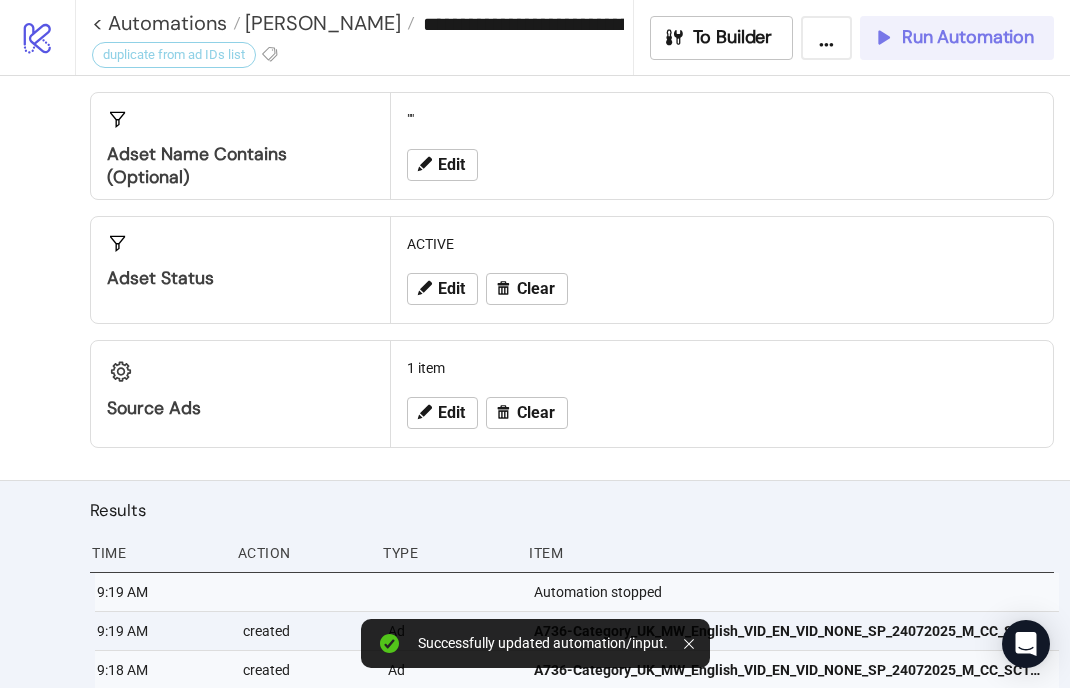 click on "Run Automation" at bounding box center [968, 37] 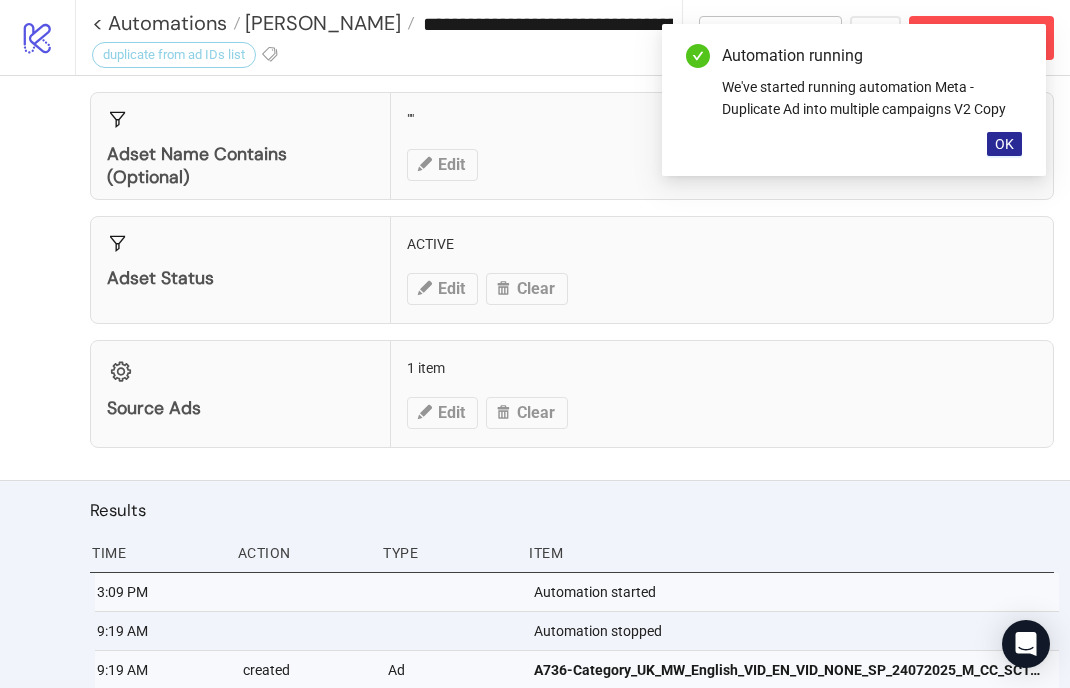 click on "OK" at bounding box center [1004, 144] 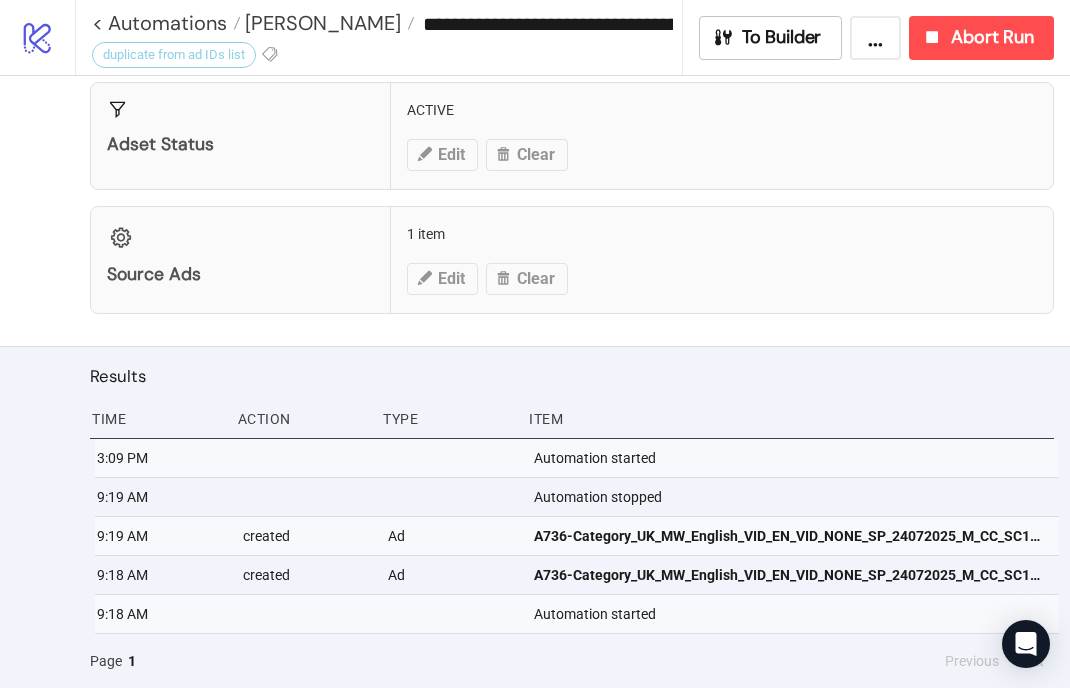 scroll, scrollTop: 439, scrollLeft: 0, axis: vertical 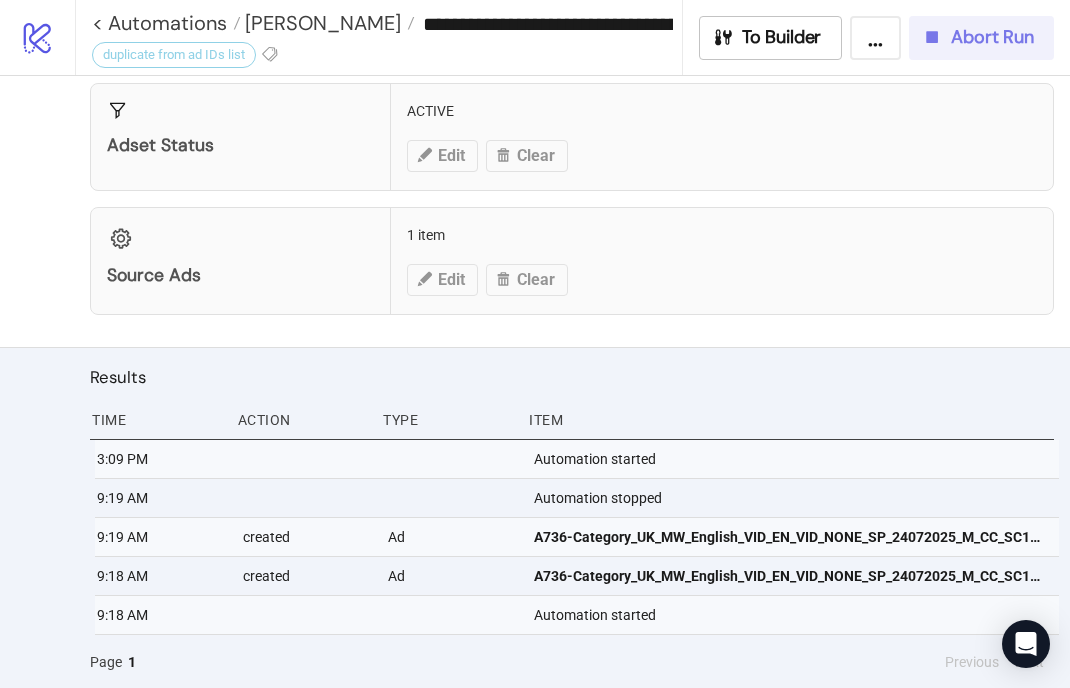 click on "Abort Run" at bounding box center (981, 38) 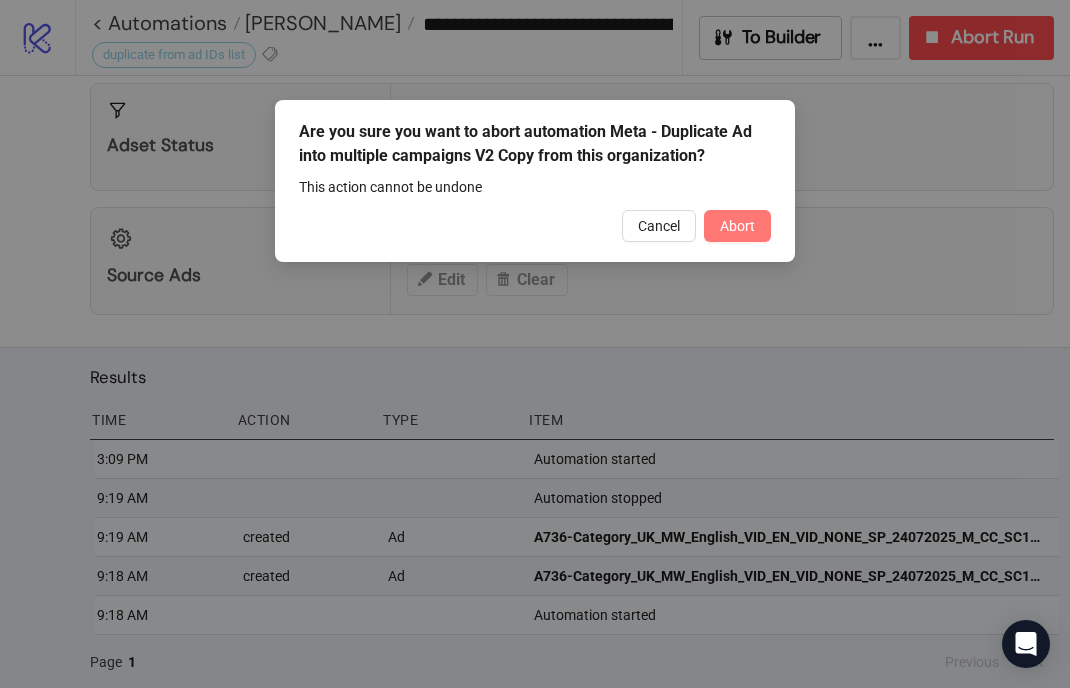click on "Abort" at bounding box center (737, 226) 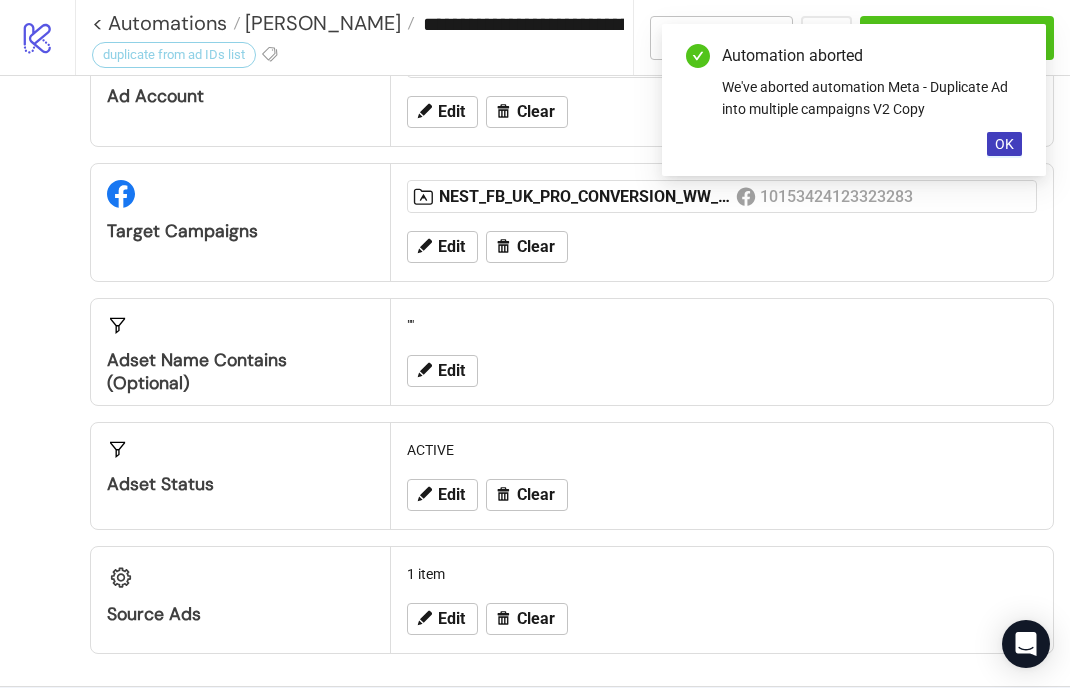 scroll, scrollTop: 49, scrollLeft: 0, axis: vertical 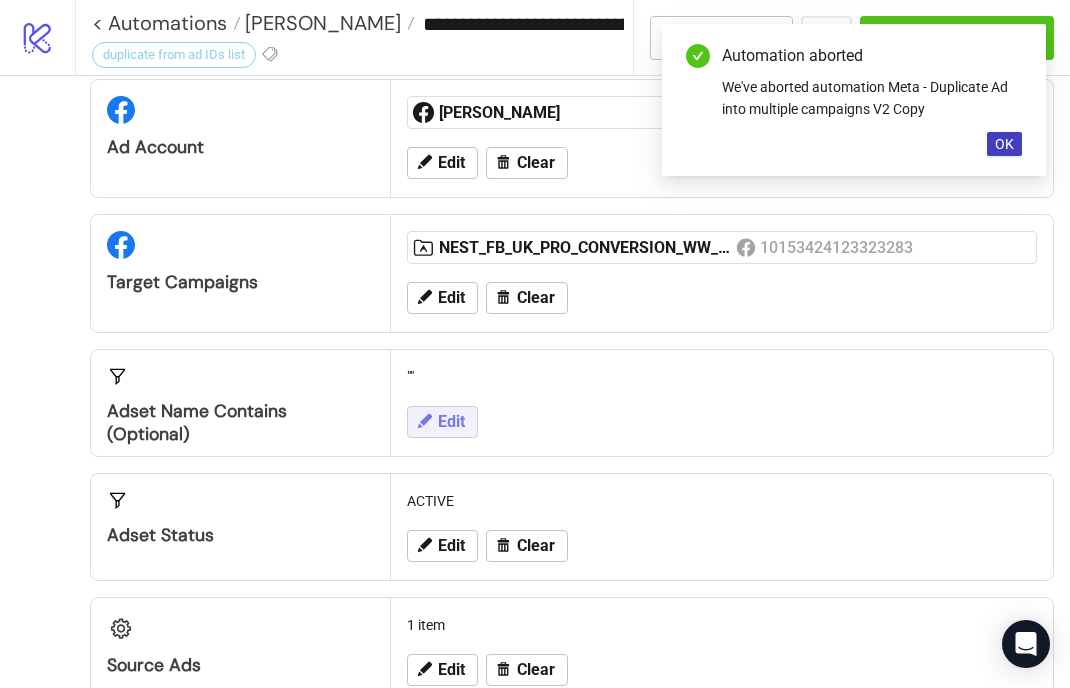 click on "Edit" at bounding box center [451, 422] 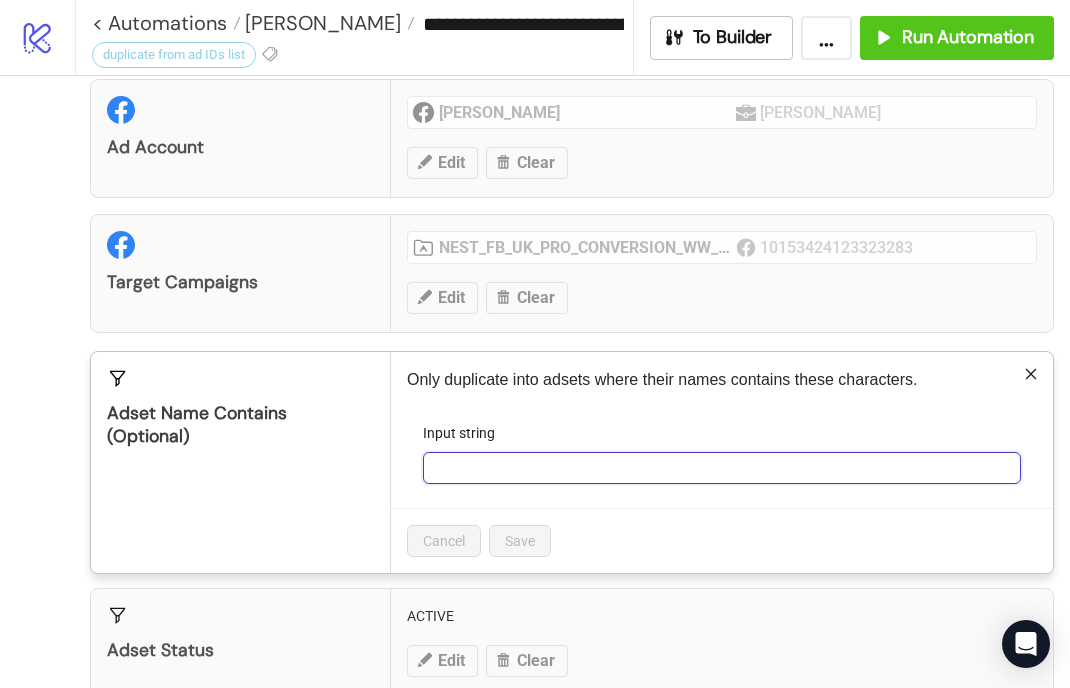 click on "Input string" at bounding box center [722, 468] 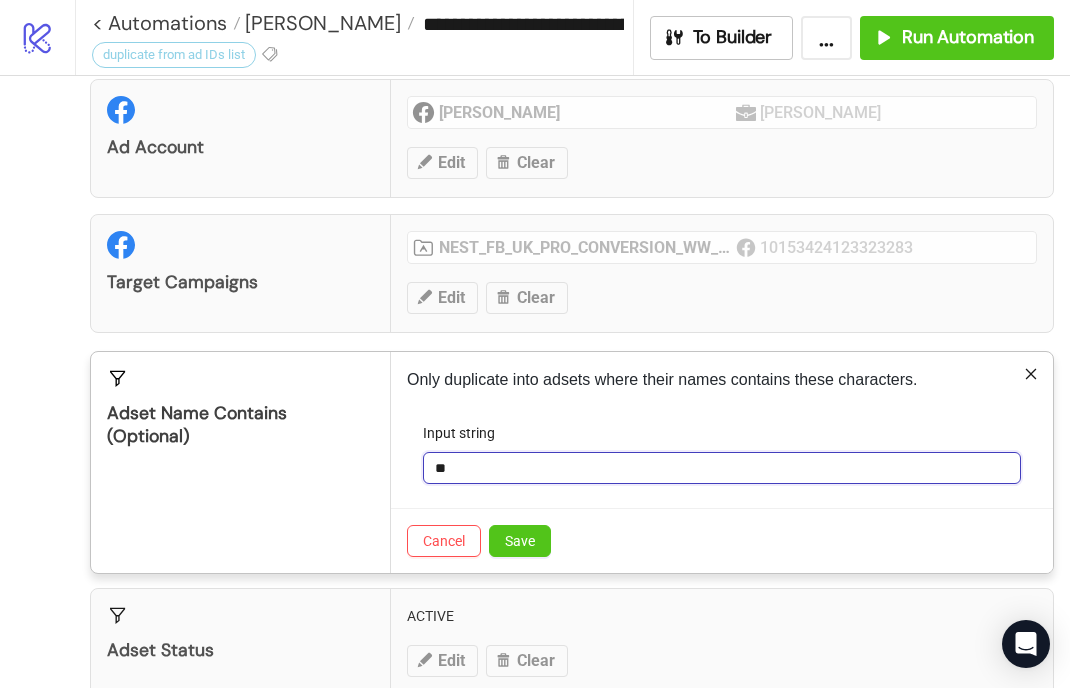 type on "*" 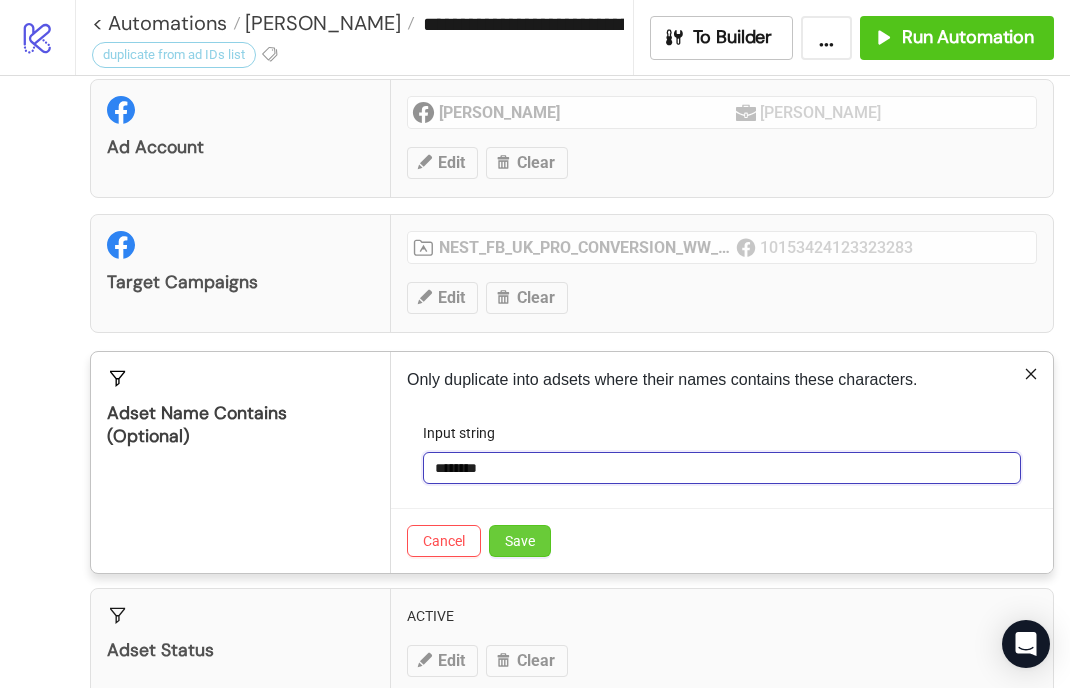 type on "********" 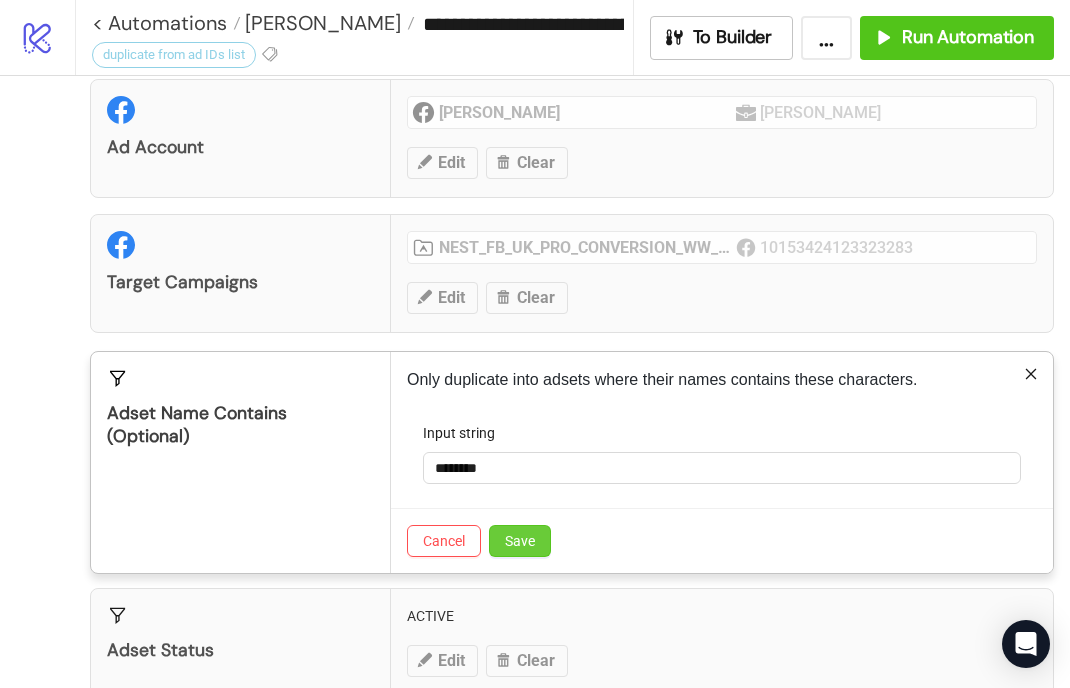 click on "Save" at bounding box center (520, 541) 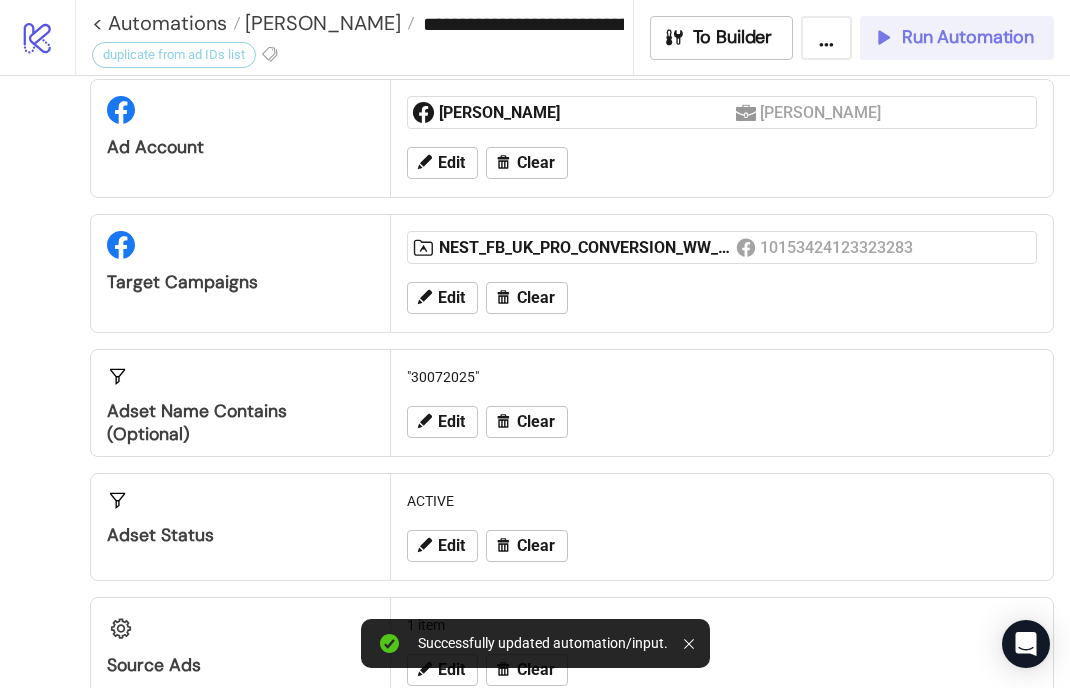 click on "Run Automation" at bounding box center [968, 37] 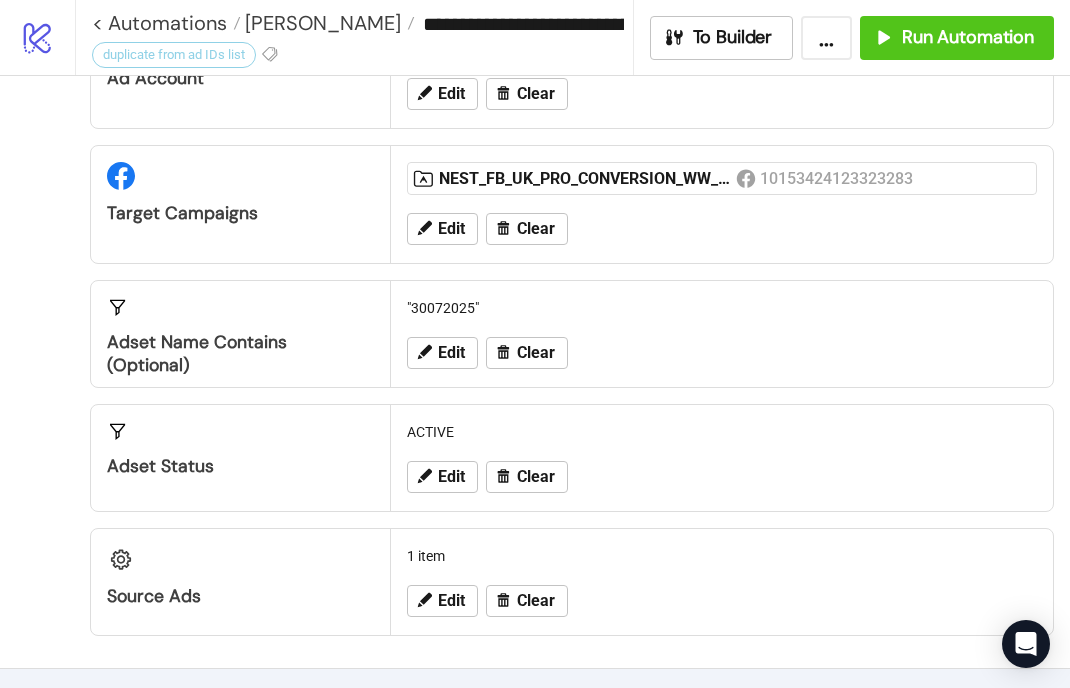scroll, scrollTop: 0, scrollLeft: 0, axis: both 